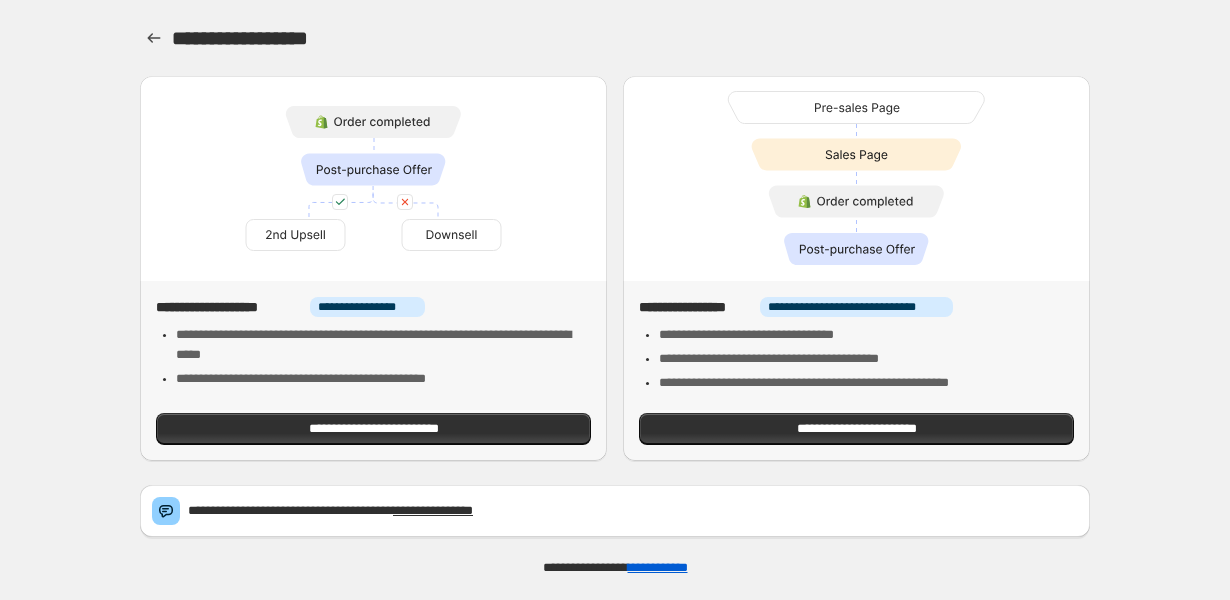 scroll, scrollTop: 0, scrollLeft: 0, axis: both 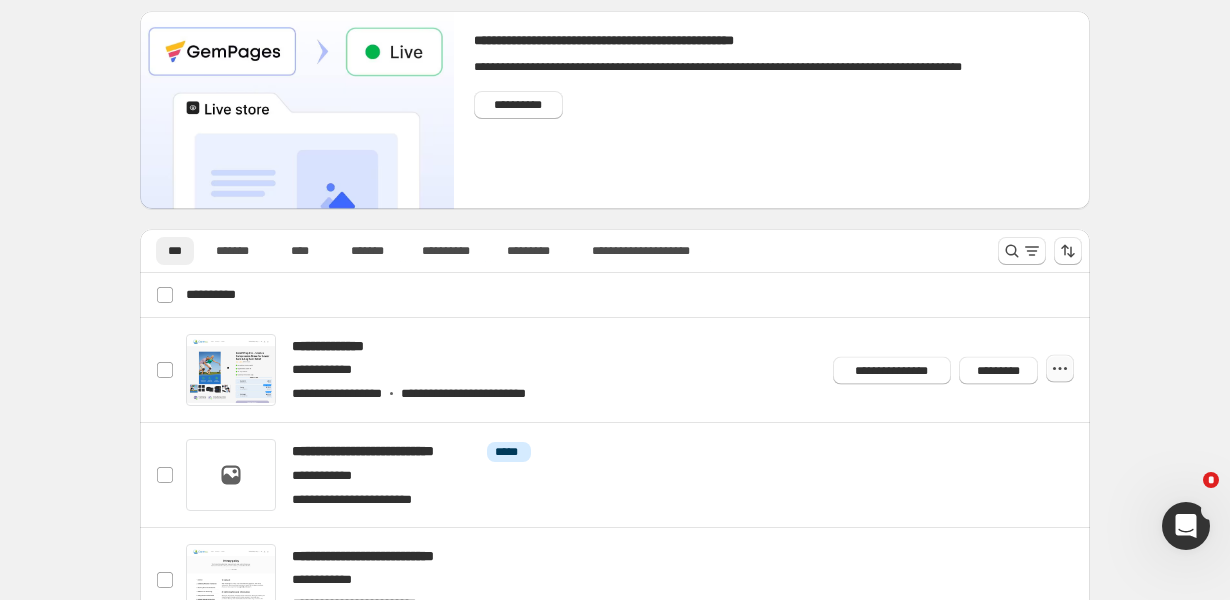 click 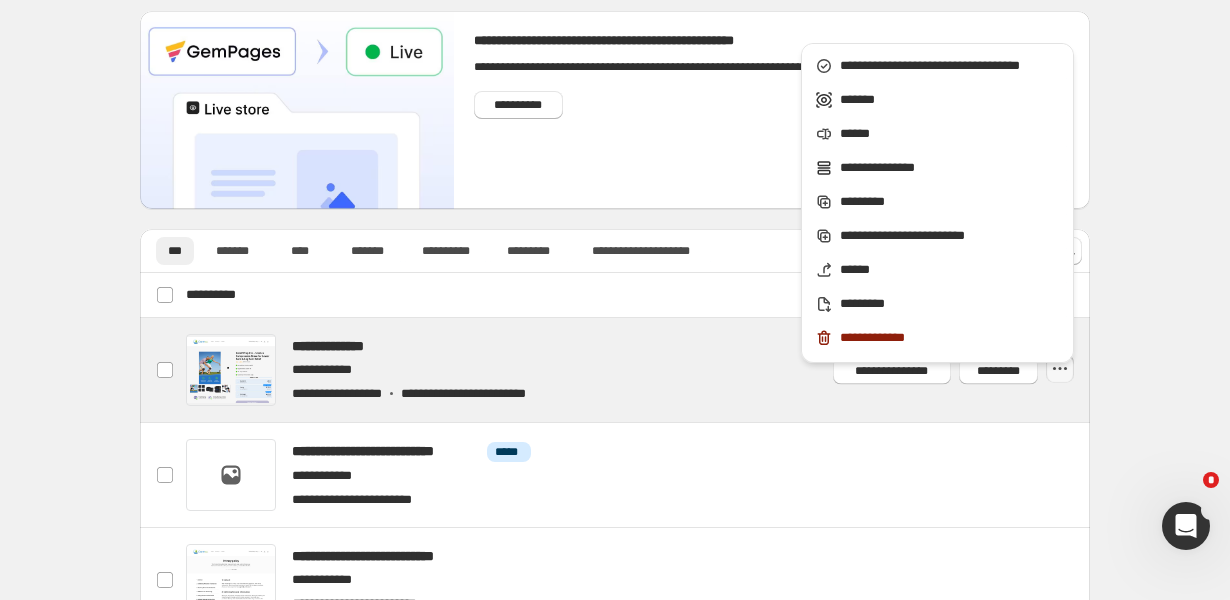 click at bounding box center [639, 370] 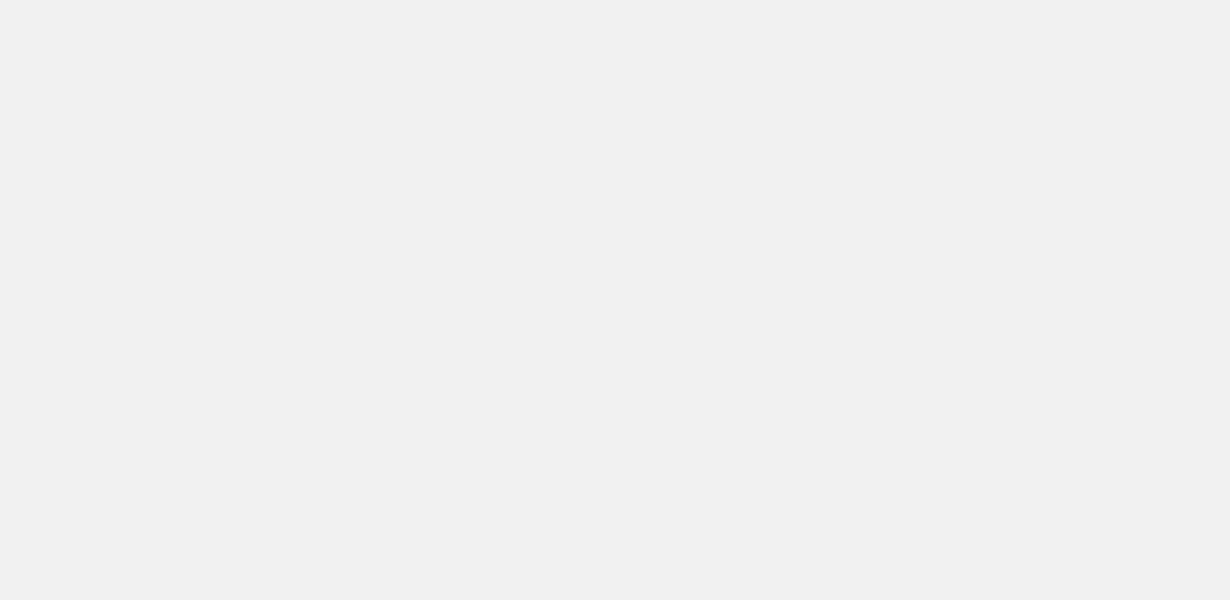 scroll, scrollTop: 0, scrollLeft: 0, axis: both 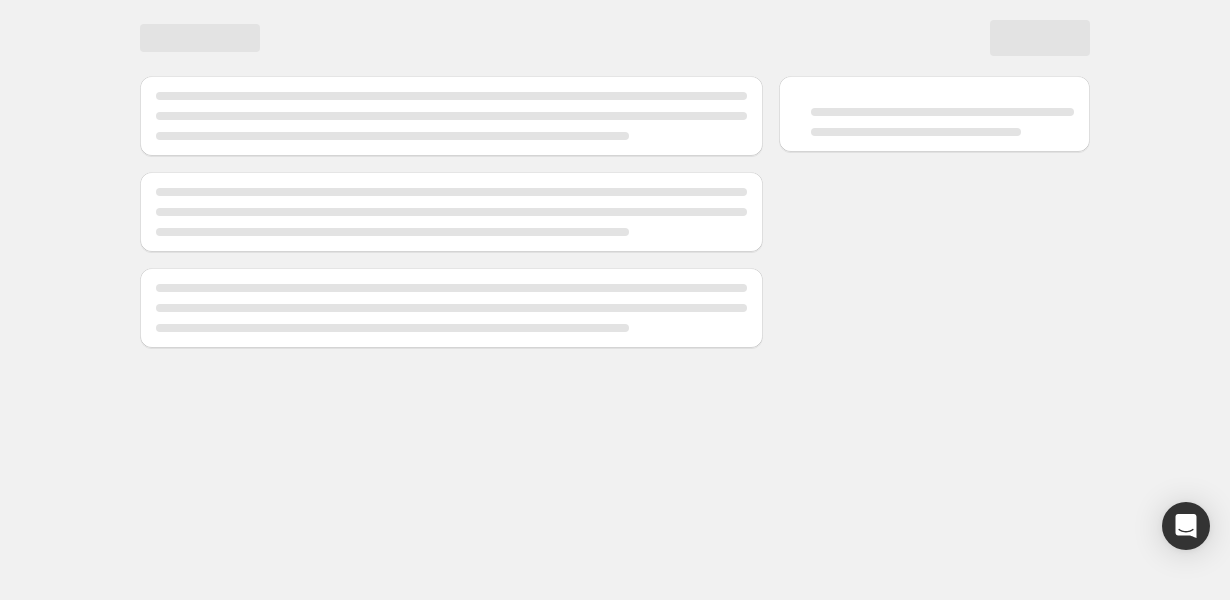 select on "**********" 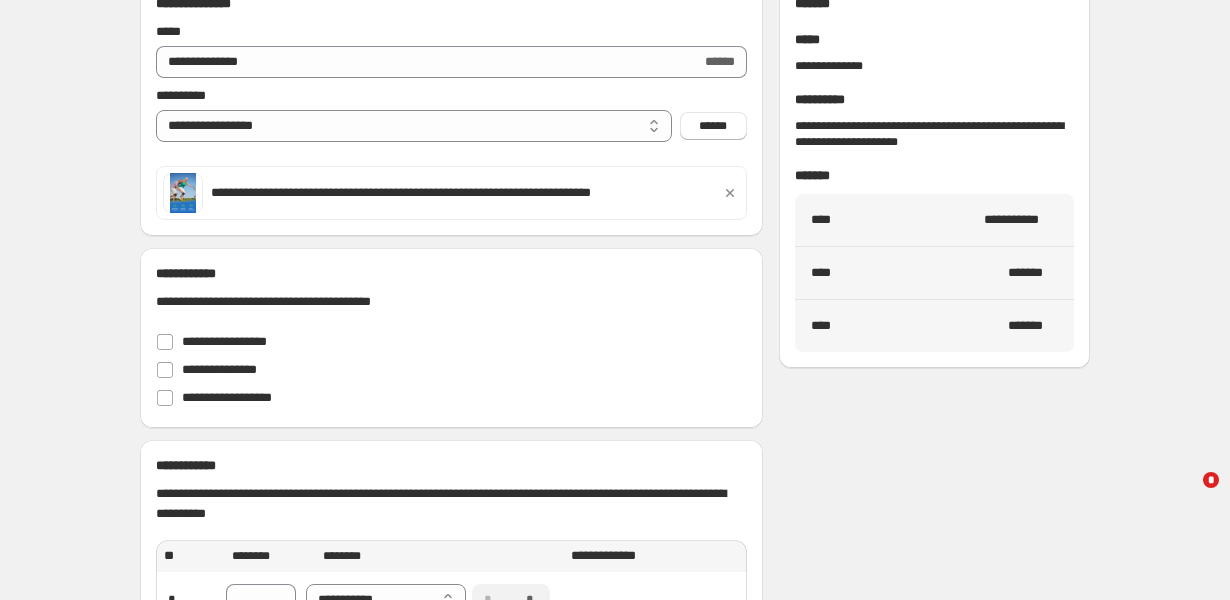 scroll, scrollTop: 112, scrollLeft: 0, axis: vertical 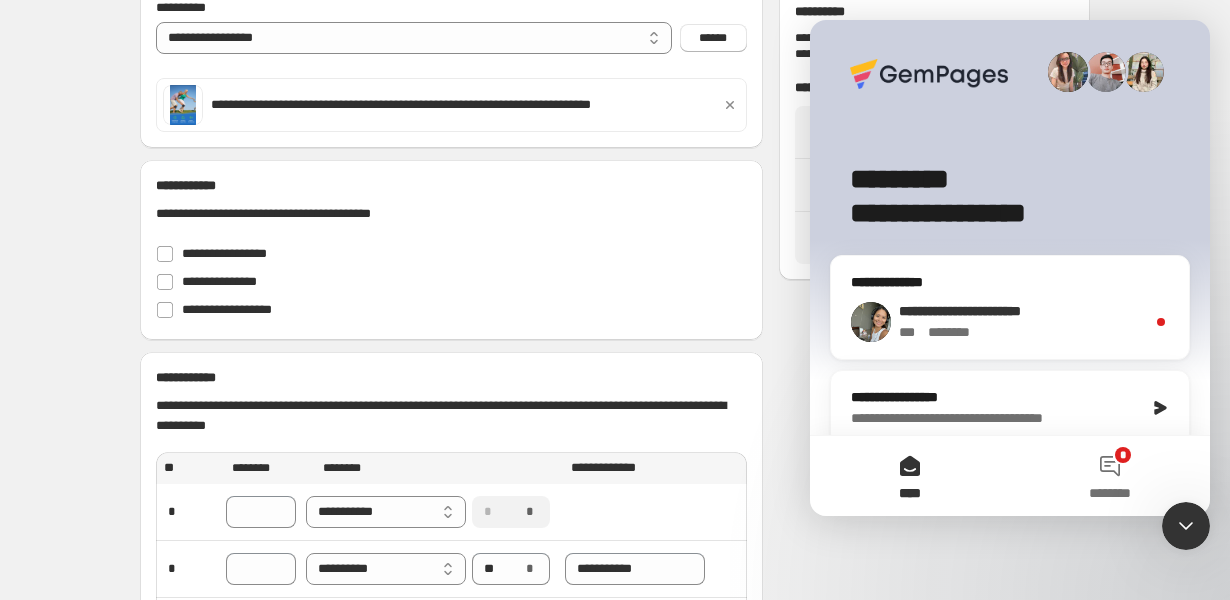 click on "* ******" at bounding box center [955, 332] 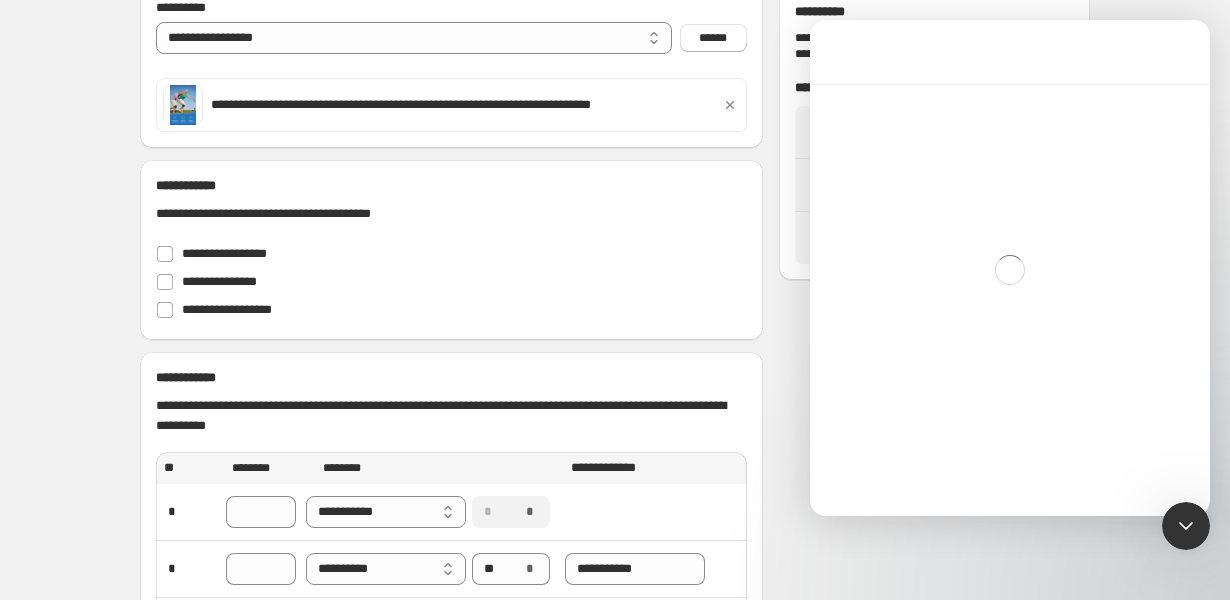 scroll, scrollTop: 3, scrollLeft: 0, axis: vertical 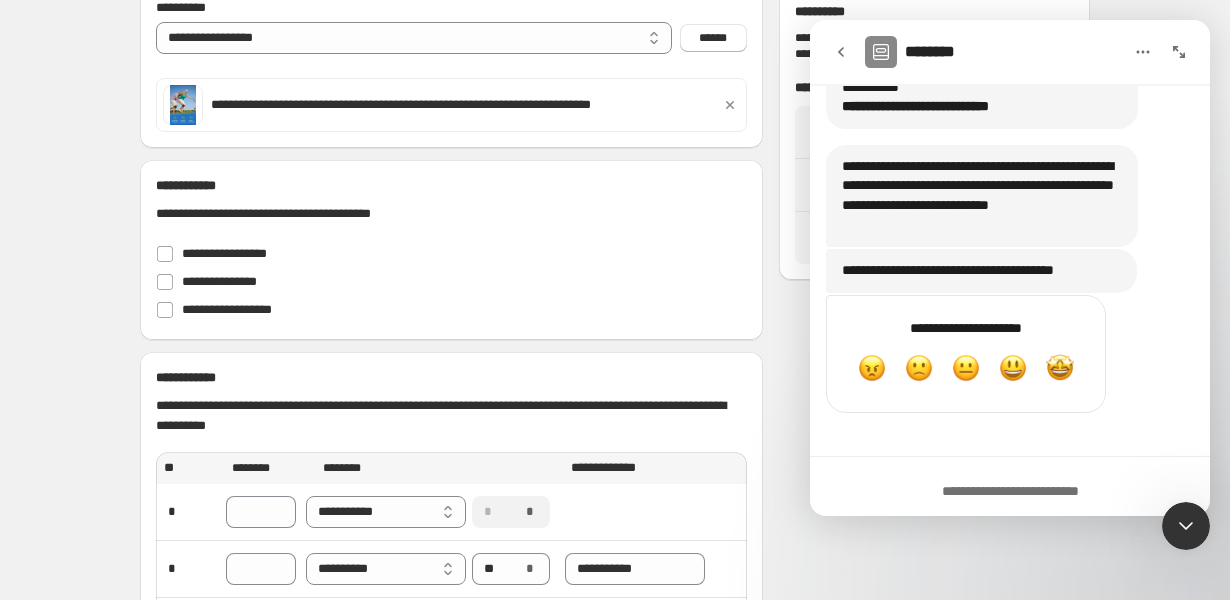 click 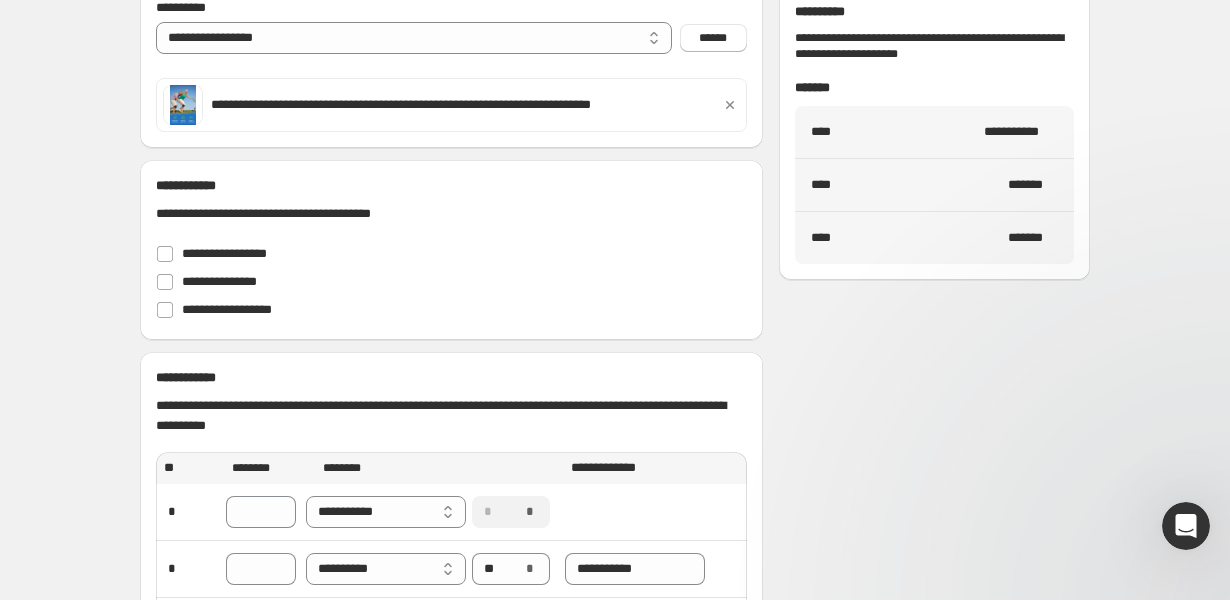 scroll, scrollTop: 0, scrollLeft: 0, axis: both 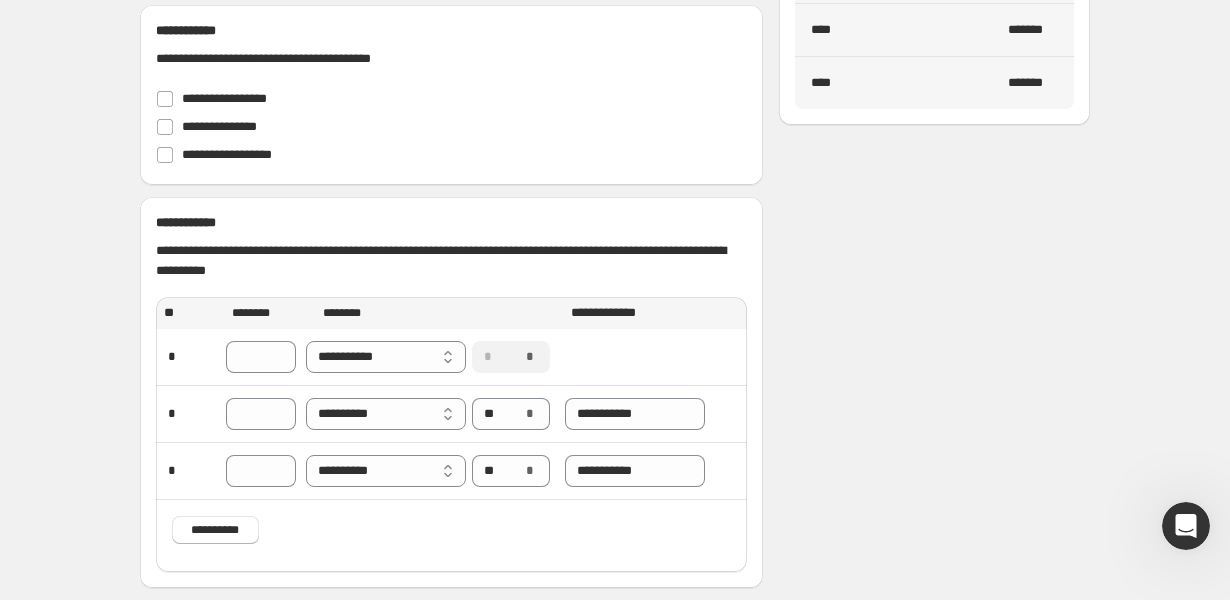 click on "**********" at bounding box center [607, 159] 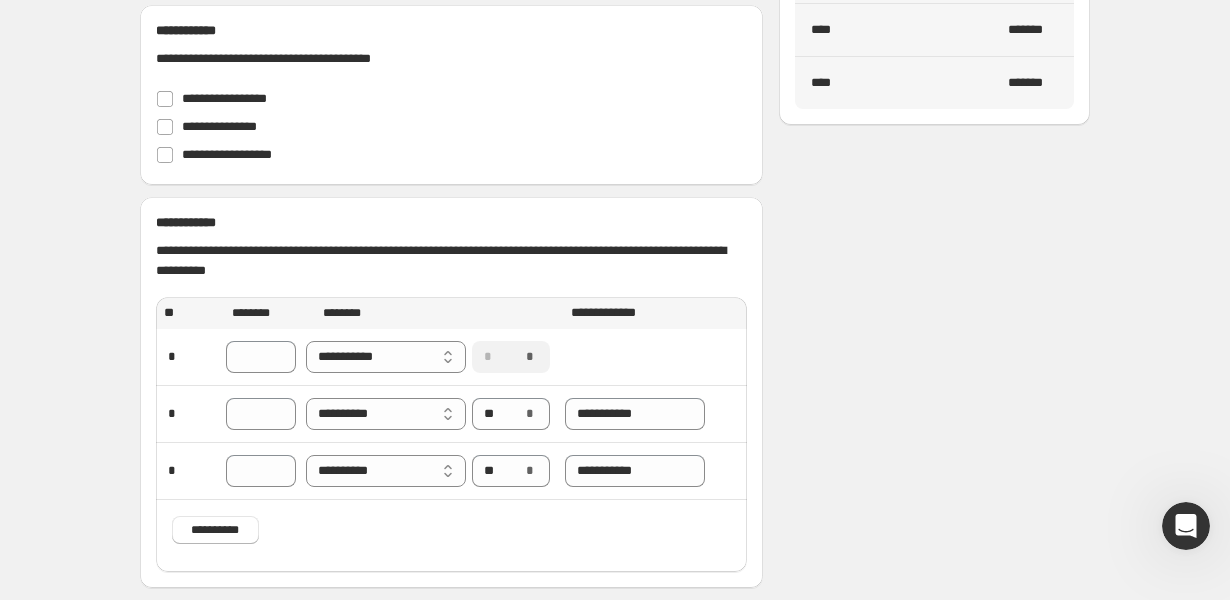 click on "**********" at bounding box center [615, 129] 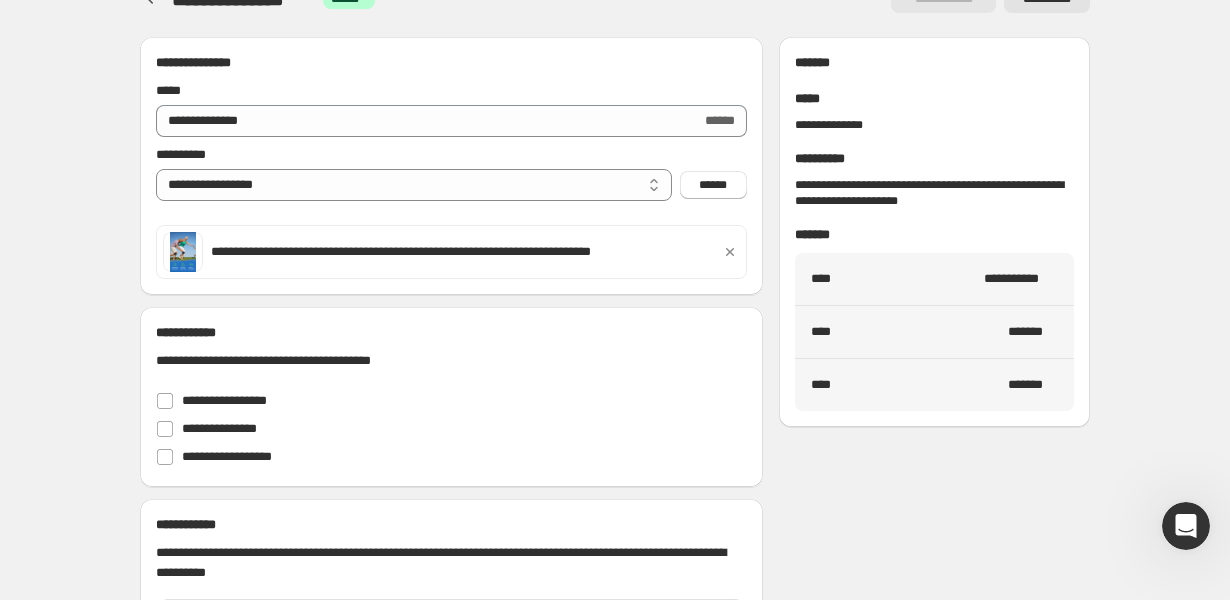 scroll, scrollTop: 0, scrollLeft: 0, axis: both 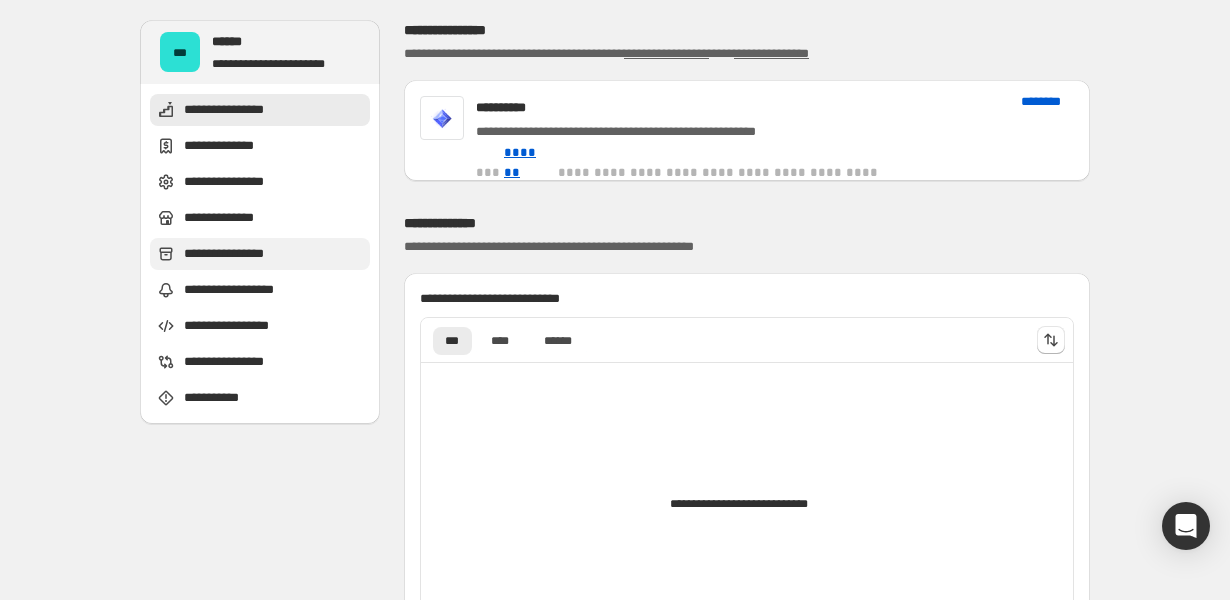click on "**********" at bounding box center (238, 254) 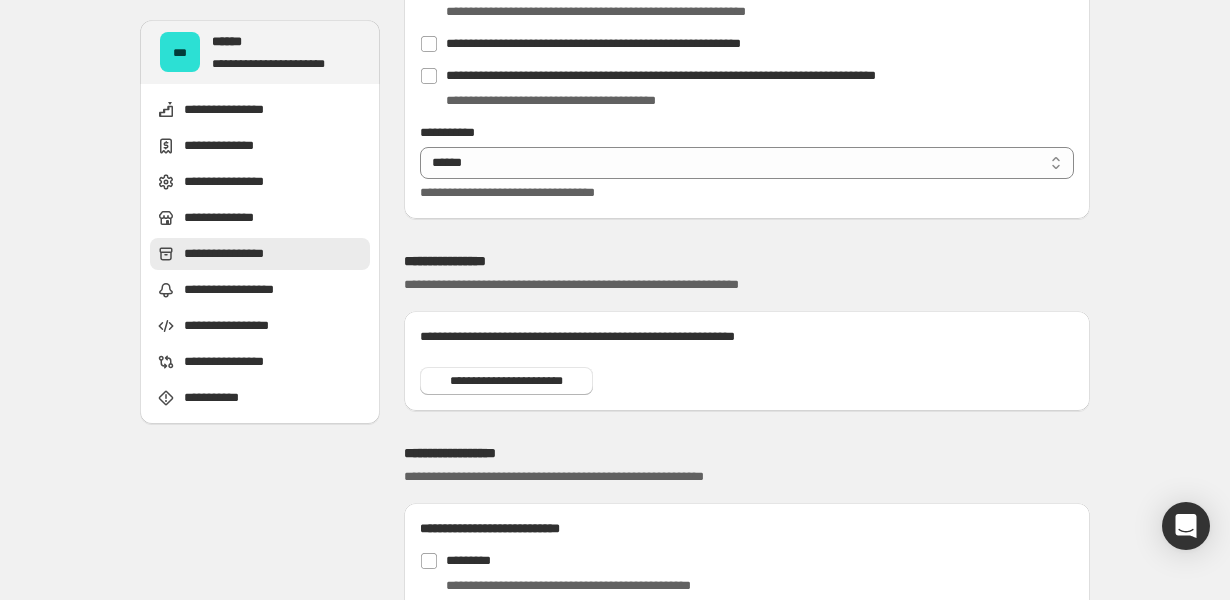 scroll, scrollTop: 1761, scrollLeft: 0, axis: vertical 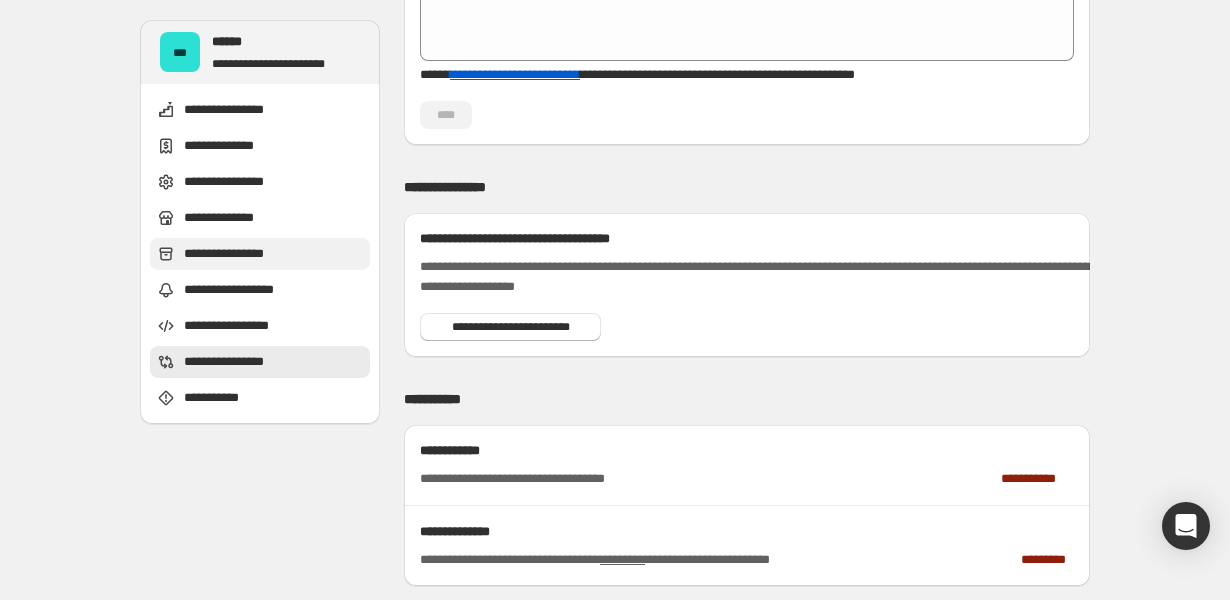 click on "**********" at bounding box center [238, 254] 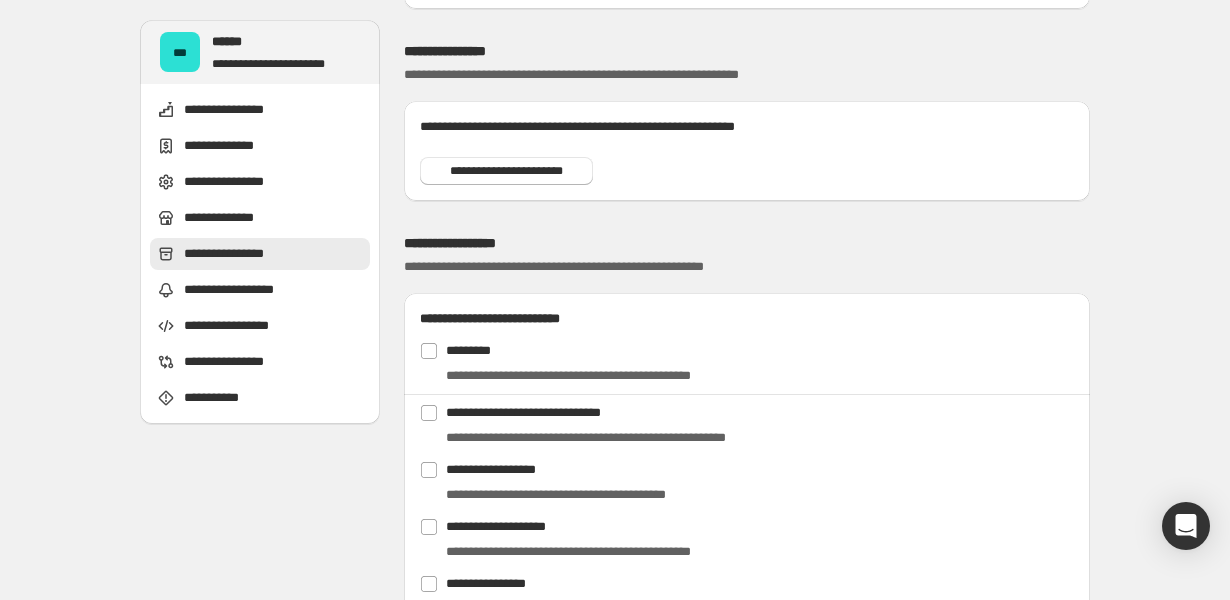scroll, scrollTop: 1761, scrollLeft: 0, axis: vertical 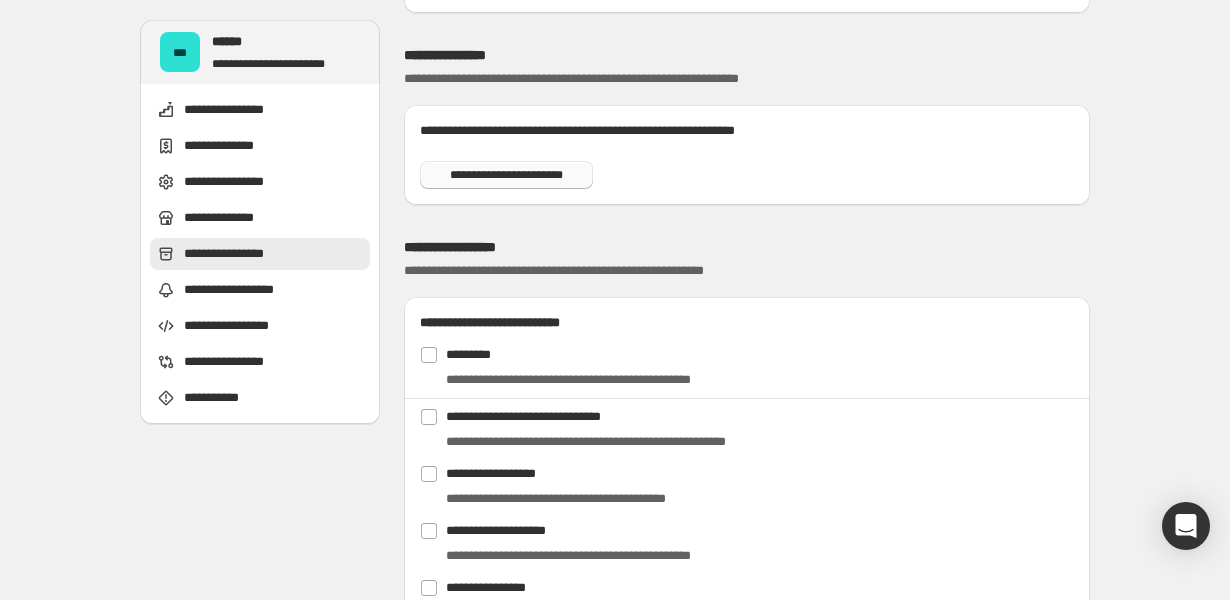 click on "**********" at bounding box center (506, 175) 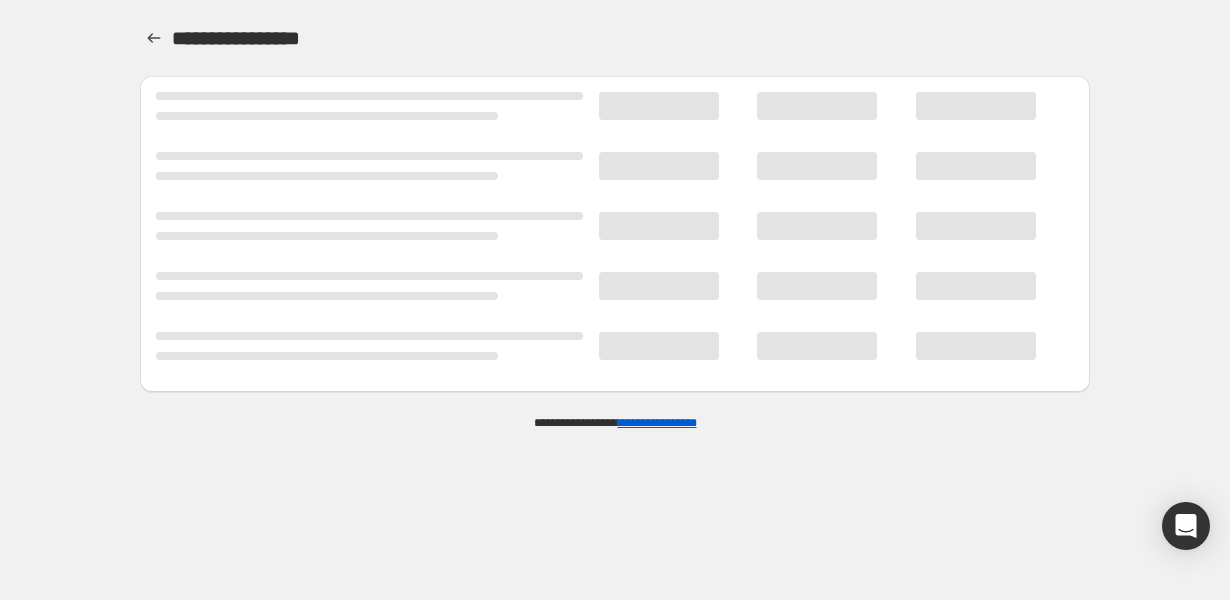 scroll, scrollTop: 0, scrollLeft: 0, axis: both 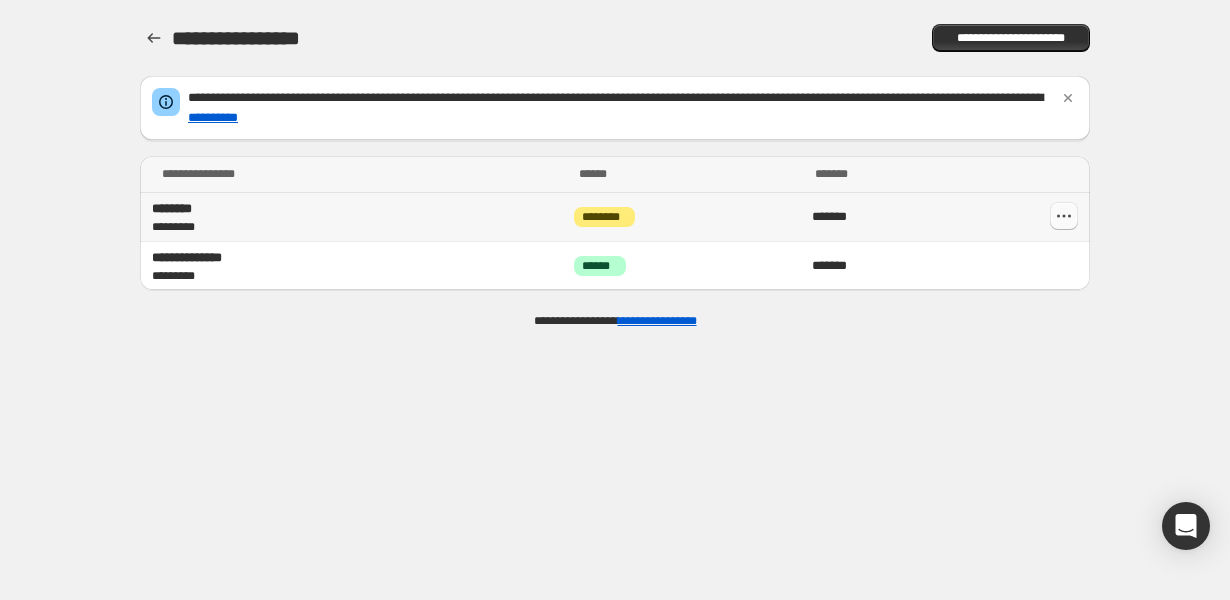 click 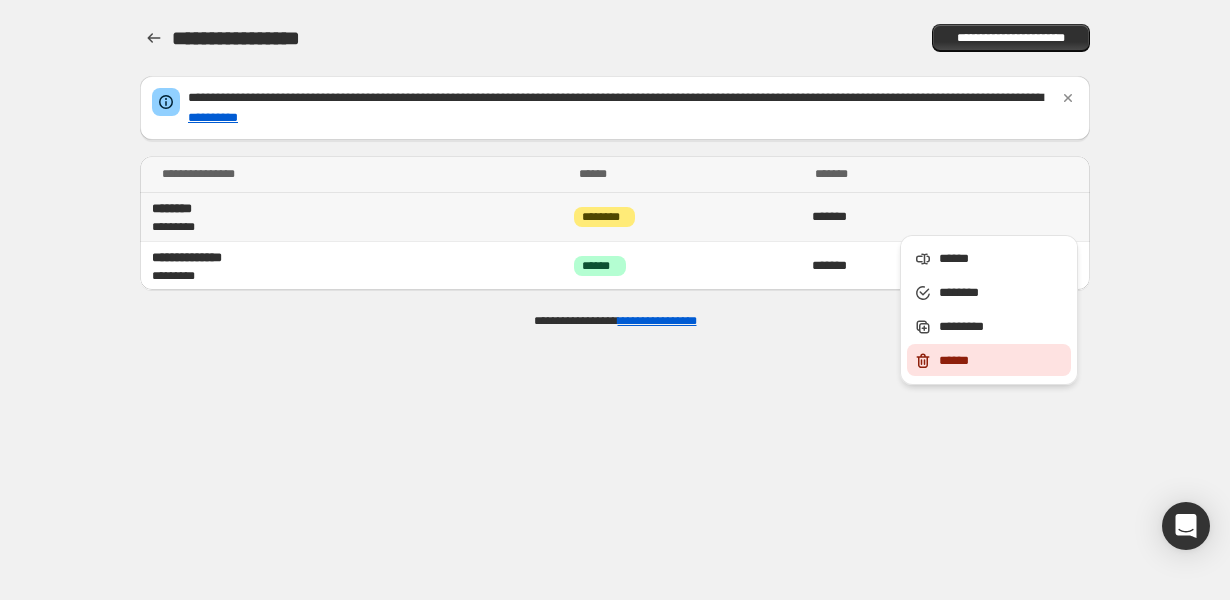 click on "******" at bounding box center [1002, 361] 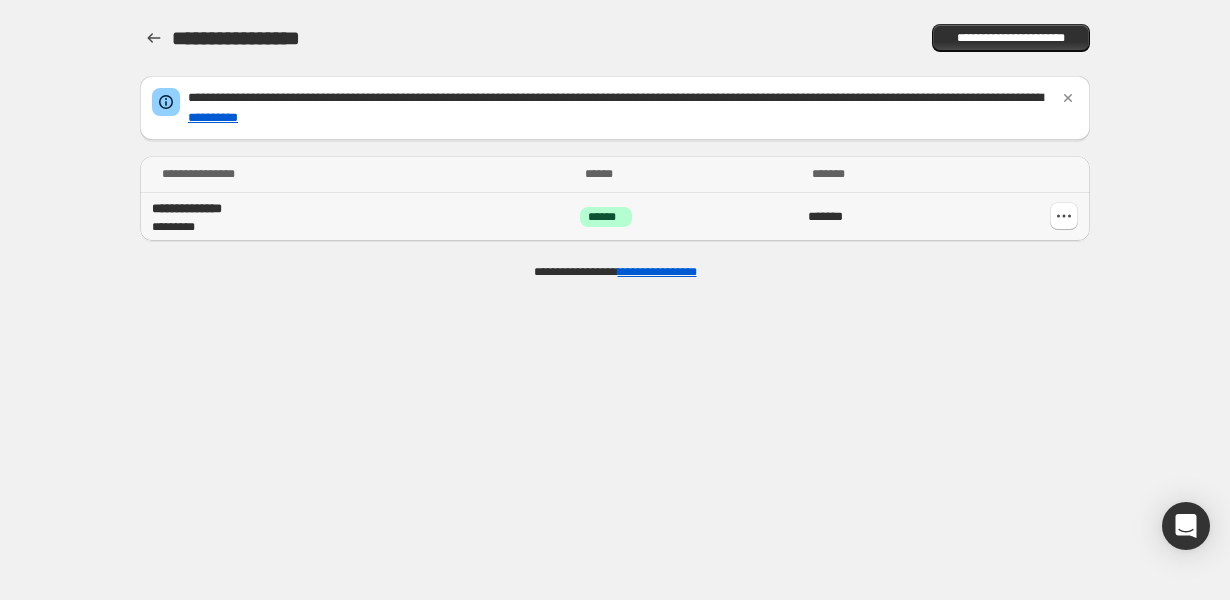 click on "******* ******" at bounding box center [688, 217] 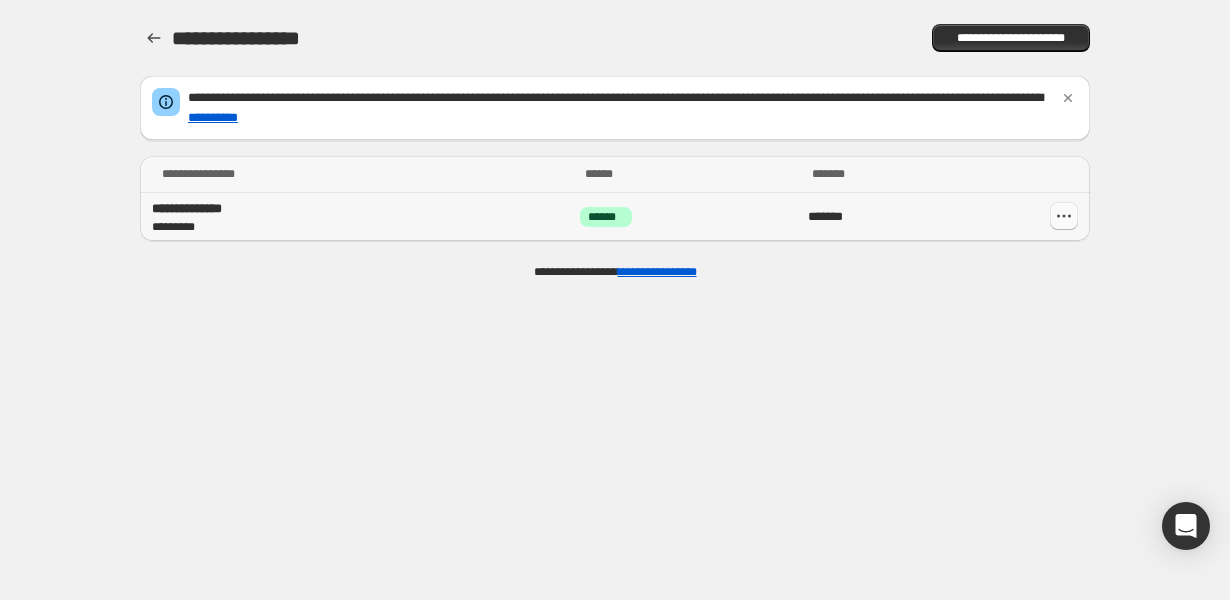 click 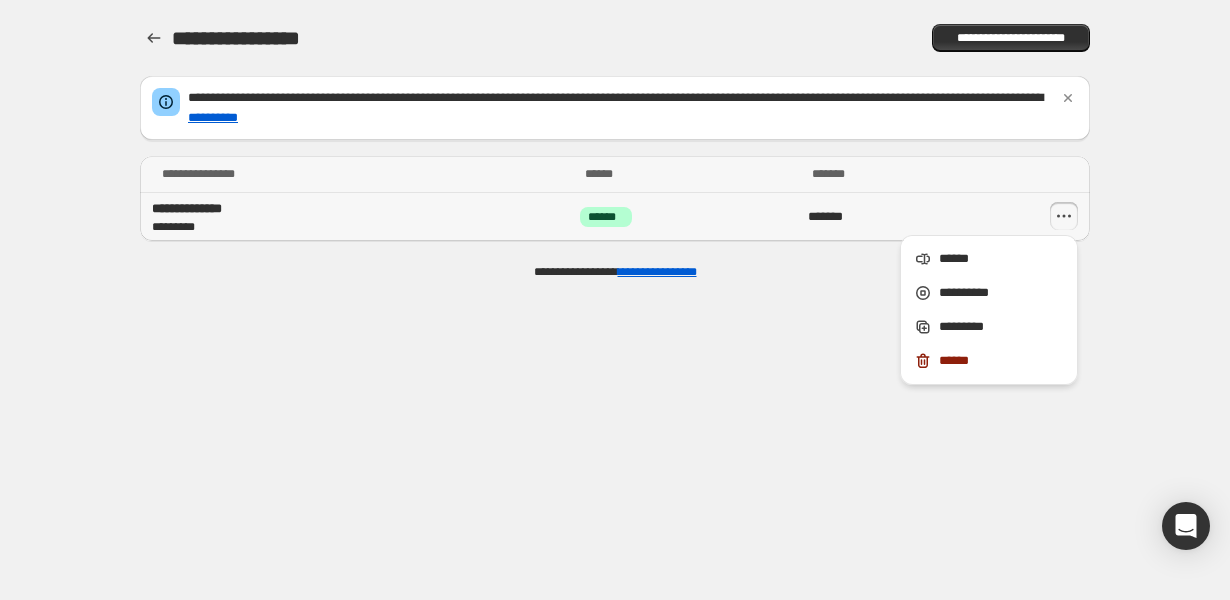 click on "**********" at bounding box center (357, 217) 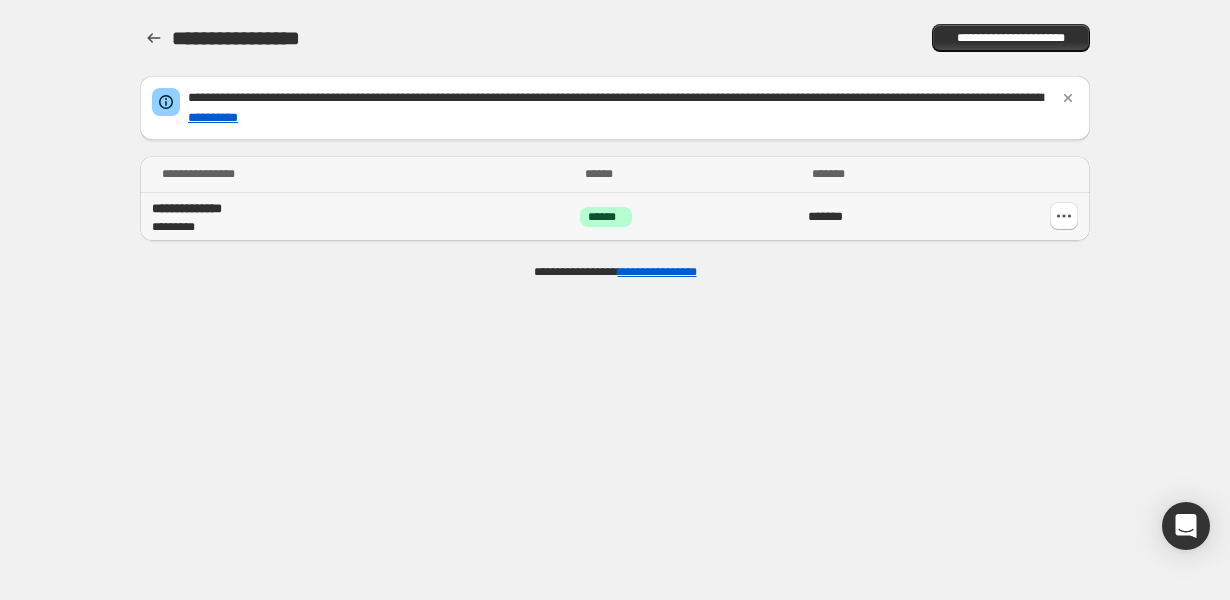 click on "**********" at bounding box center (339, 209) 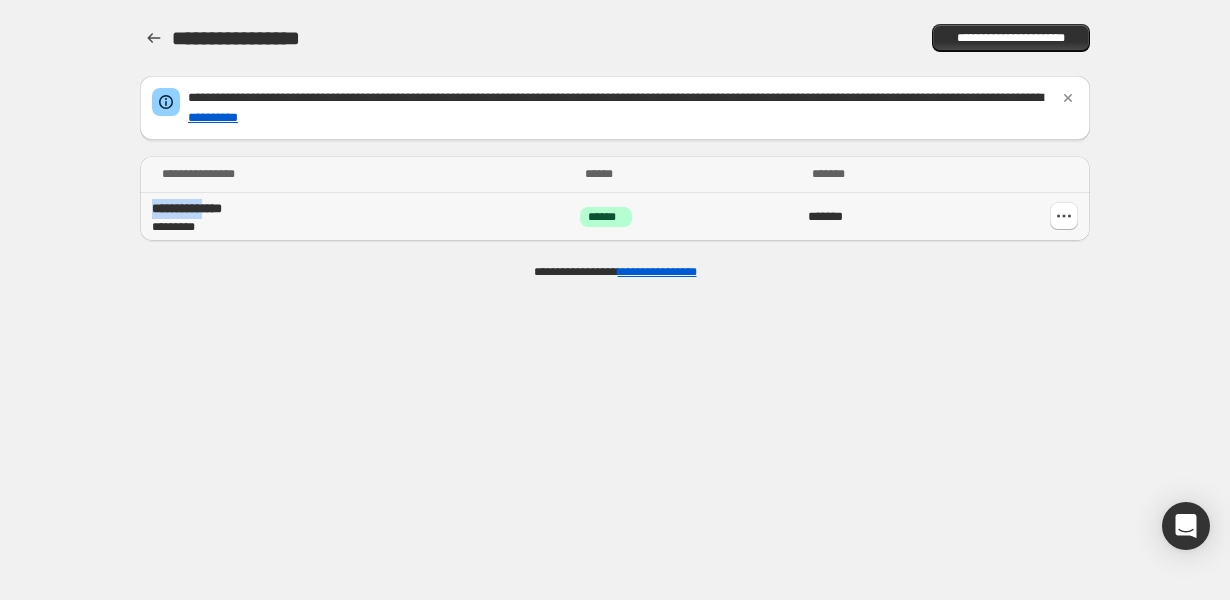 click on "**********" at bounding box center [339, 209] 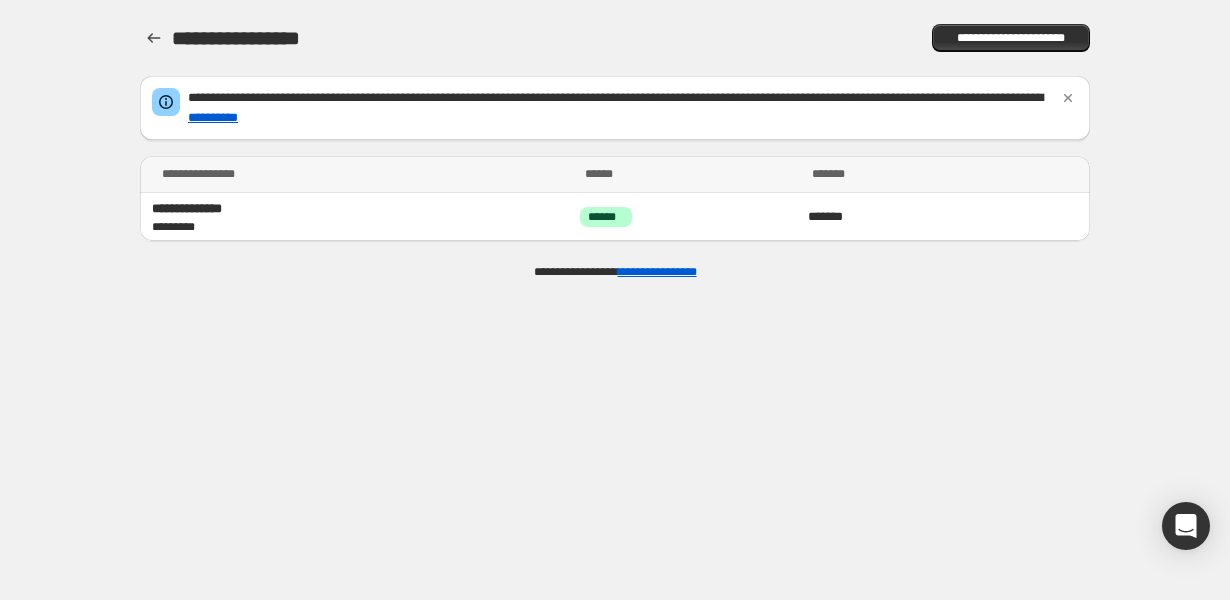 click on "**********" at bounding box center (615, 300) 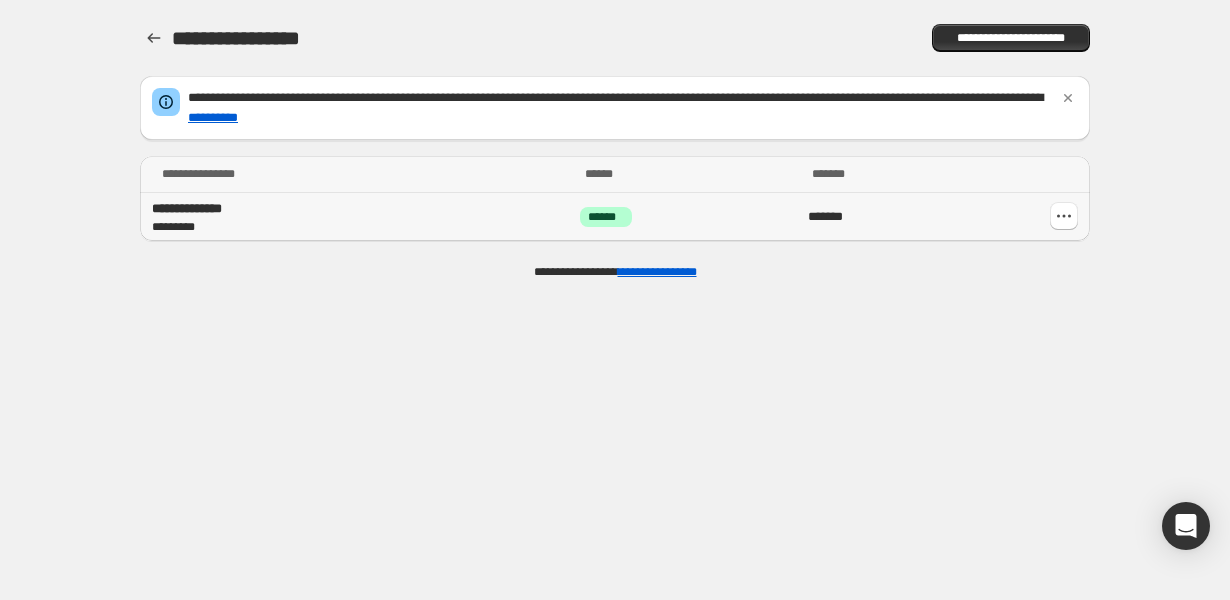click on "******" at bounding box center (606, 217) 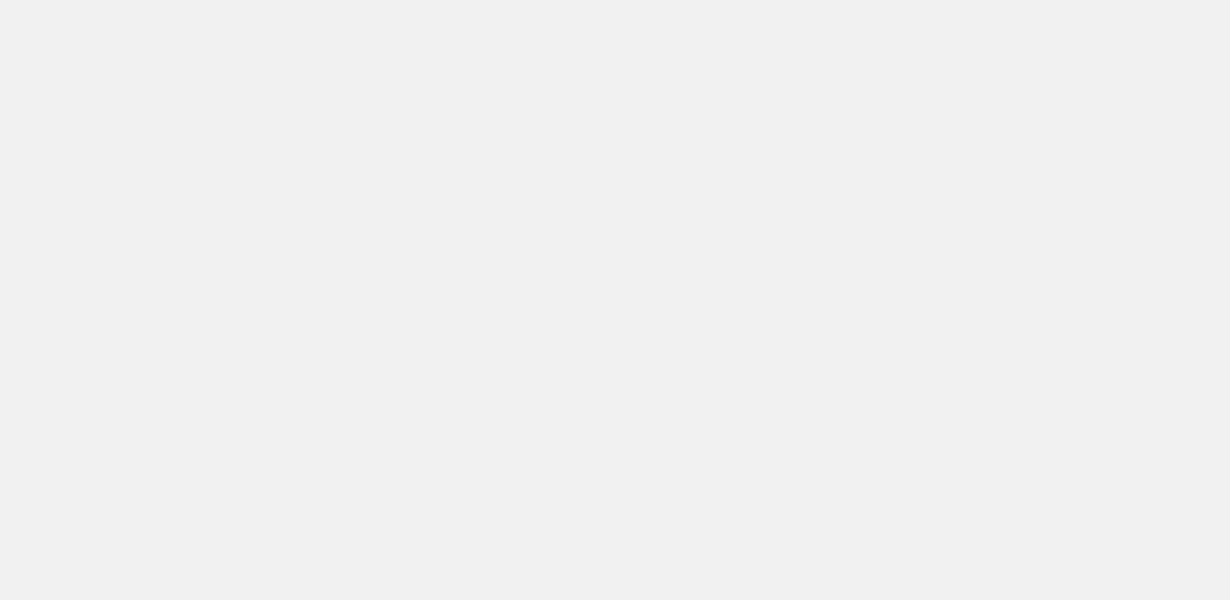 scroll, scrollTop: 0, scrollLeft: 0, axis: both 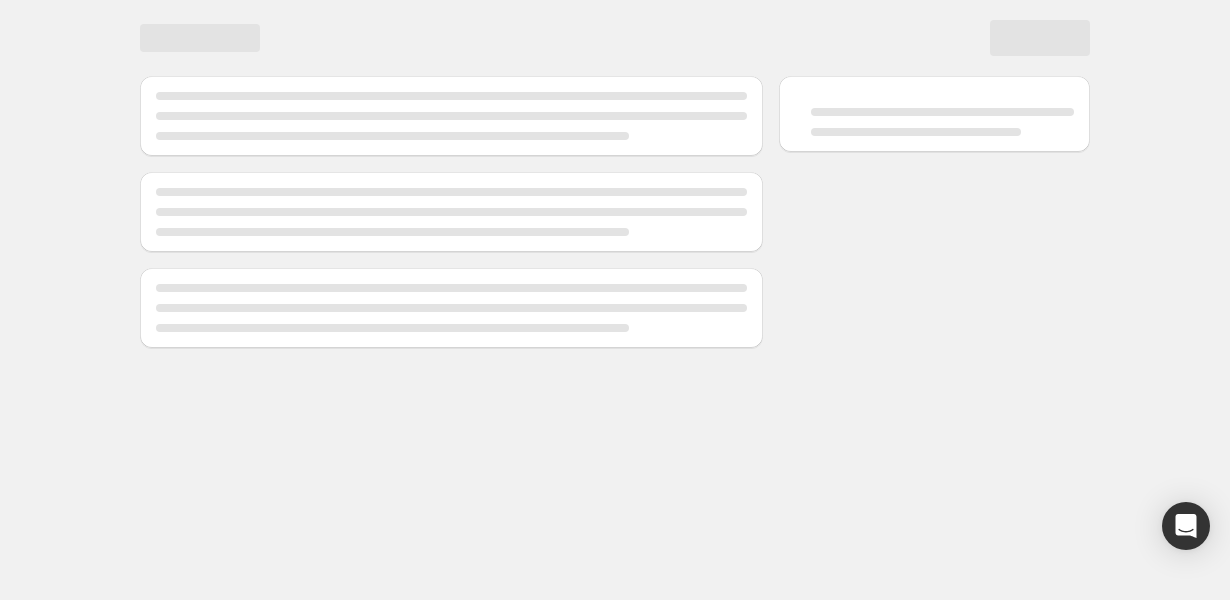 select on "**********" 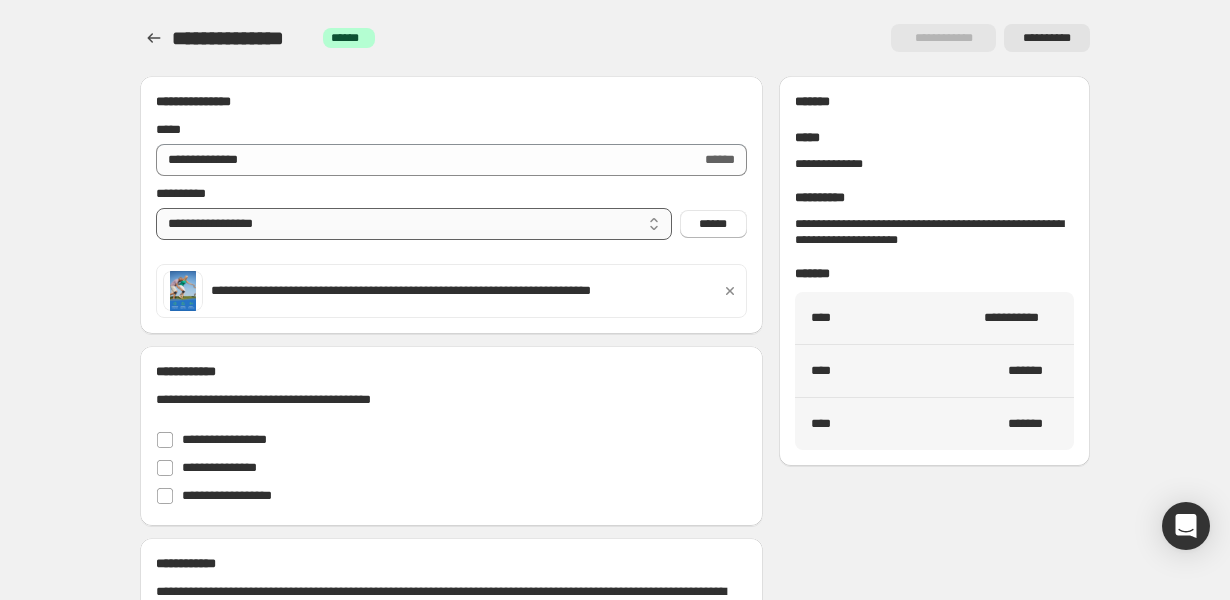 click on "**********" at bounding box center (414, 224) 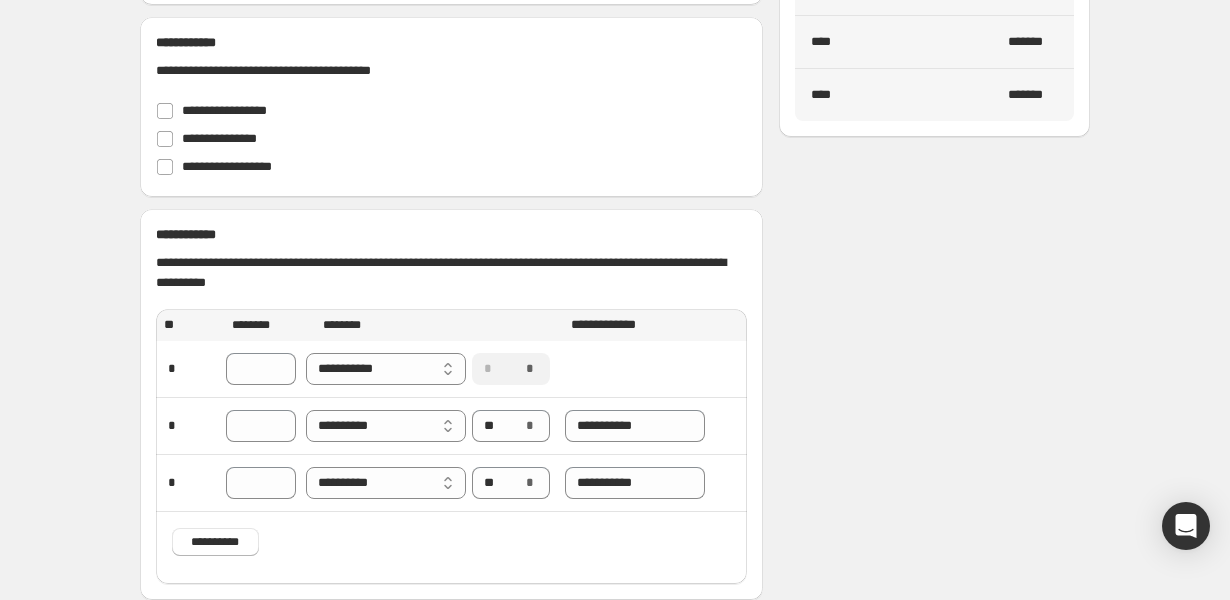 scroll, scrollTop: 341, scrollLeft: 0, axis: vertical 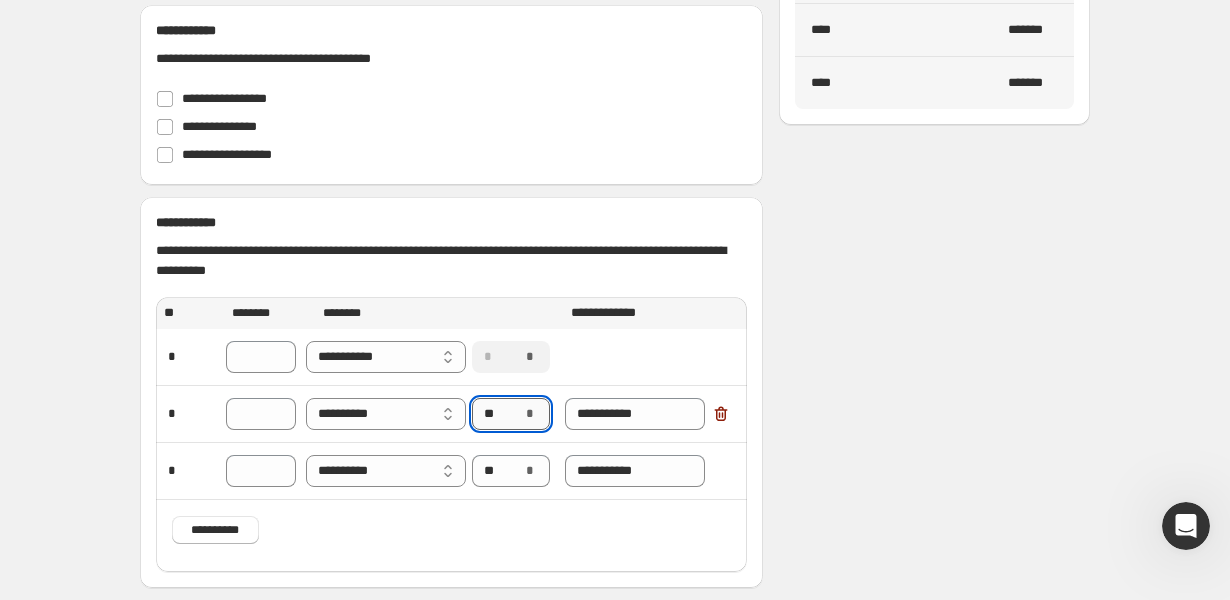 click on "**" at bounding box center (496, 414) 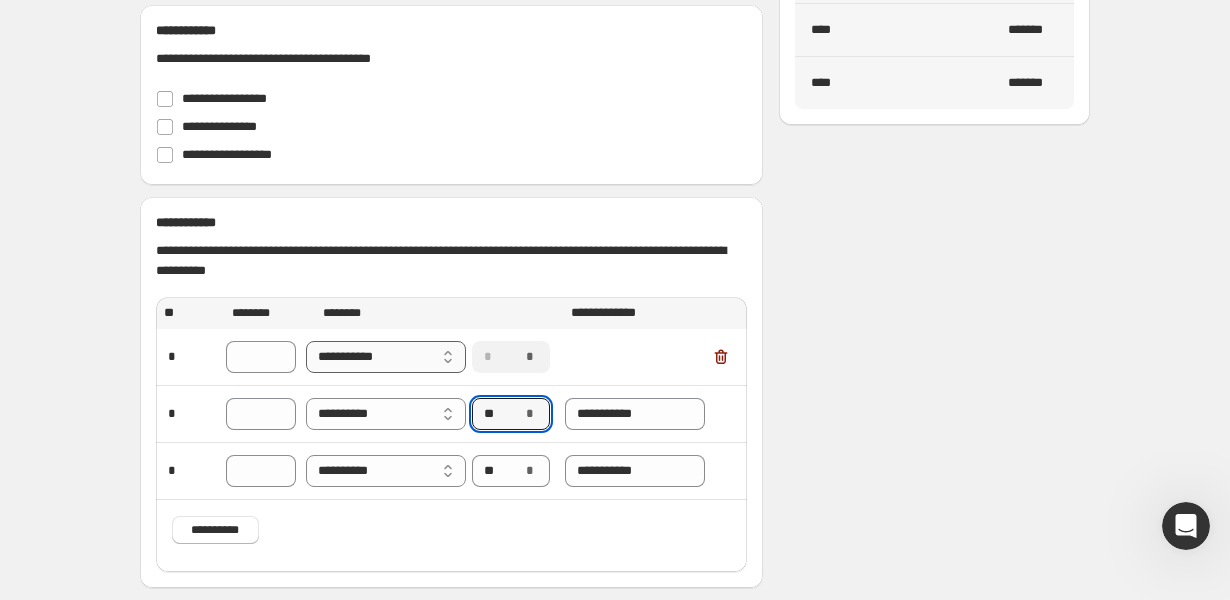 click on "**********" at bounding box center [386, 357] 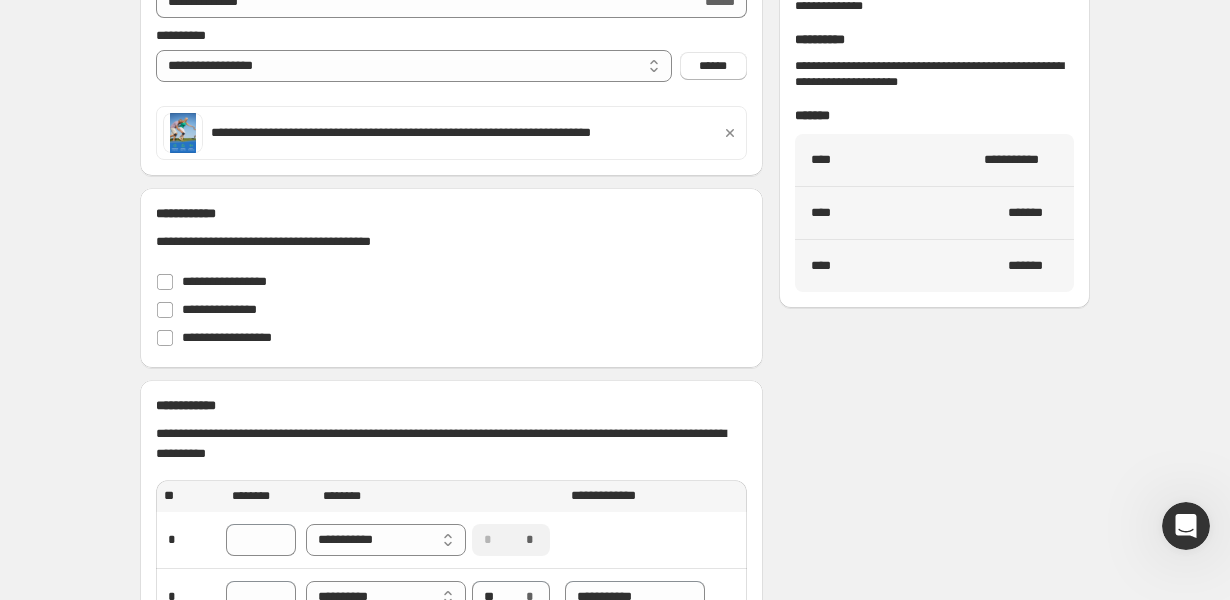 scroll, scrollTop: 341, scrollLeft: 0, axis: vertical 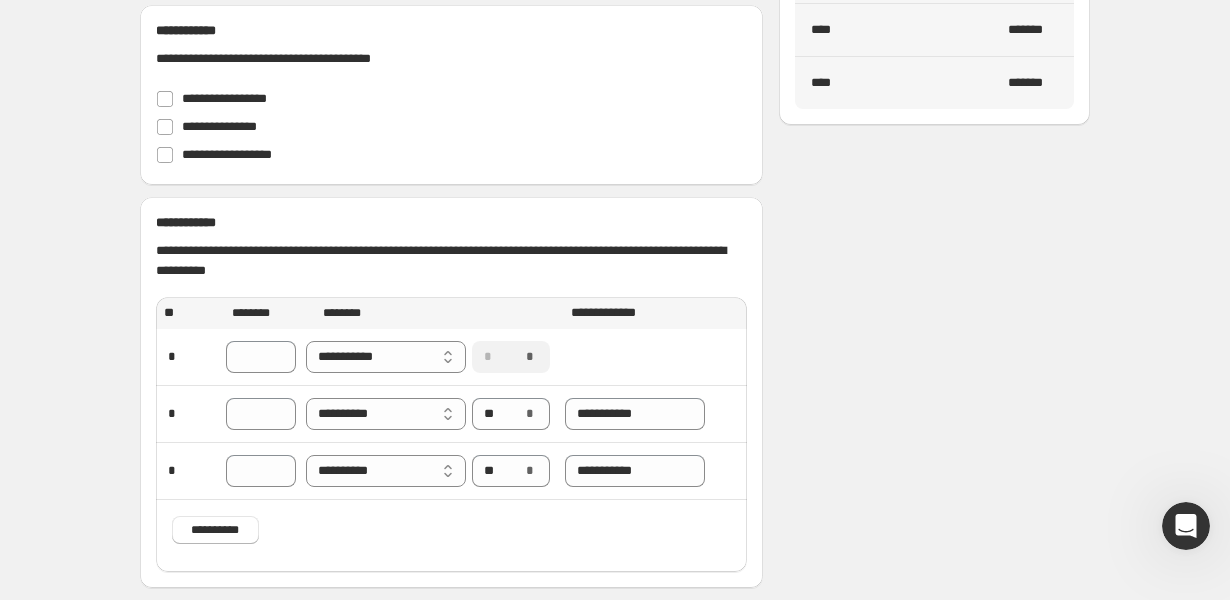 click on "**********" at bounding box center (615, 129) 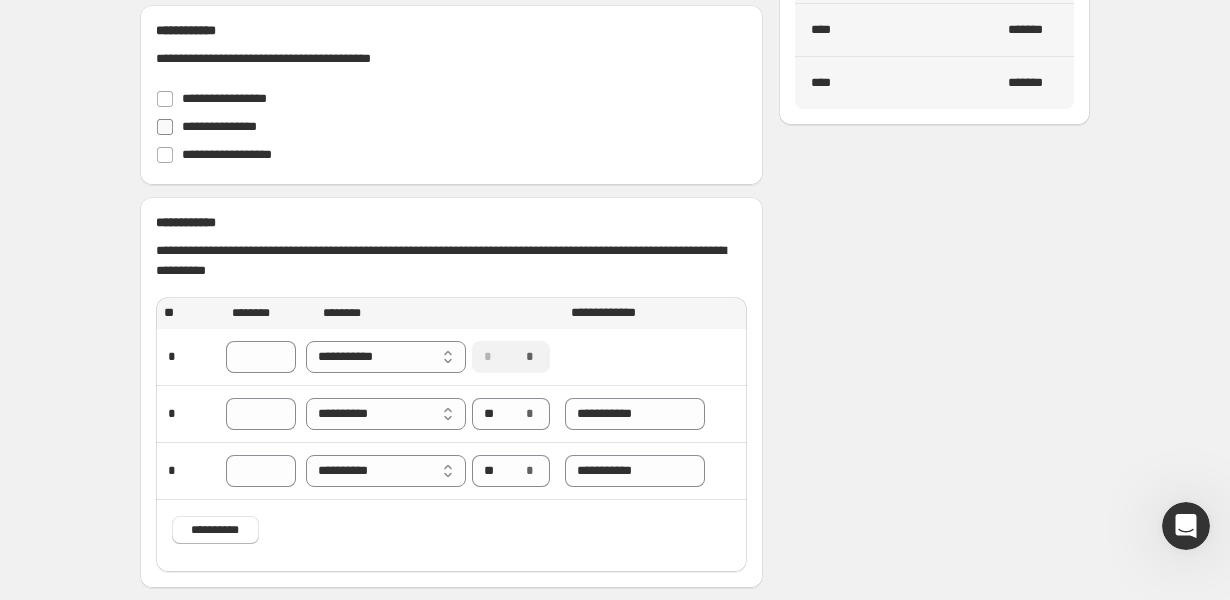 click on "**********" at bounding box center (219, 126) 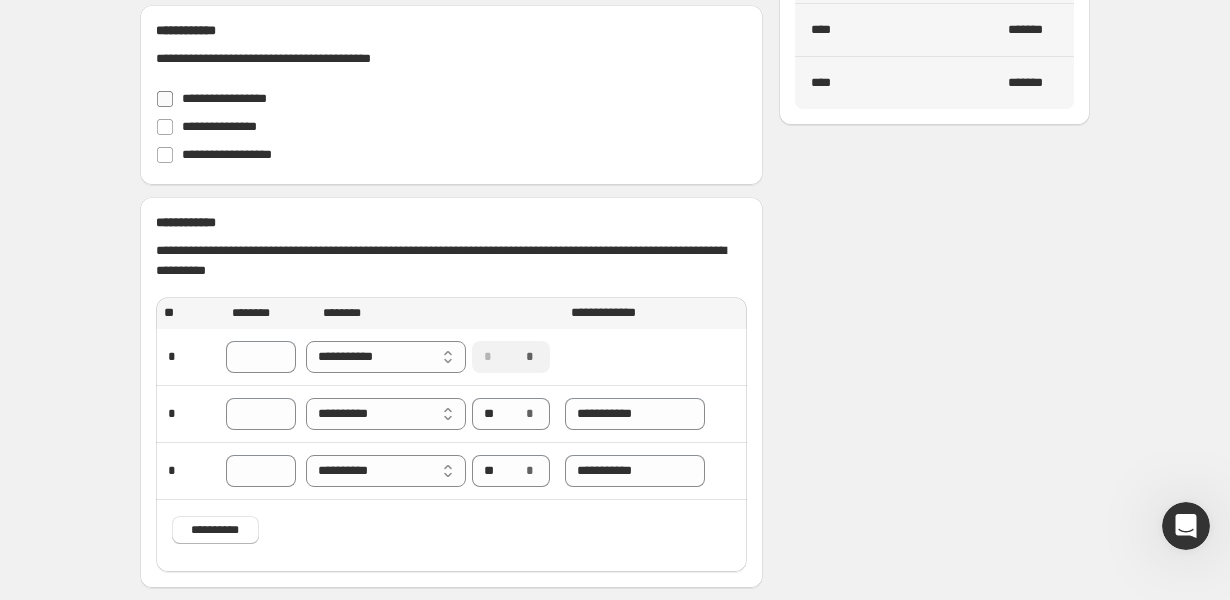 click on "**********" at bounding box center (224, 98) 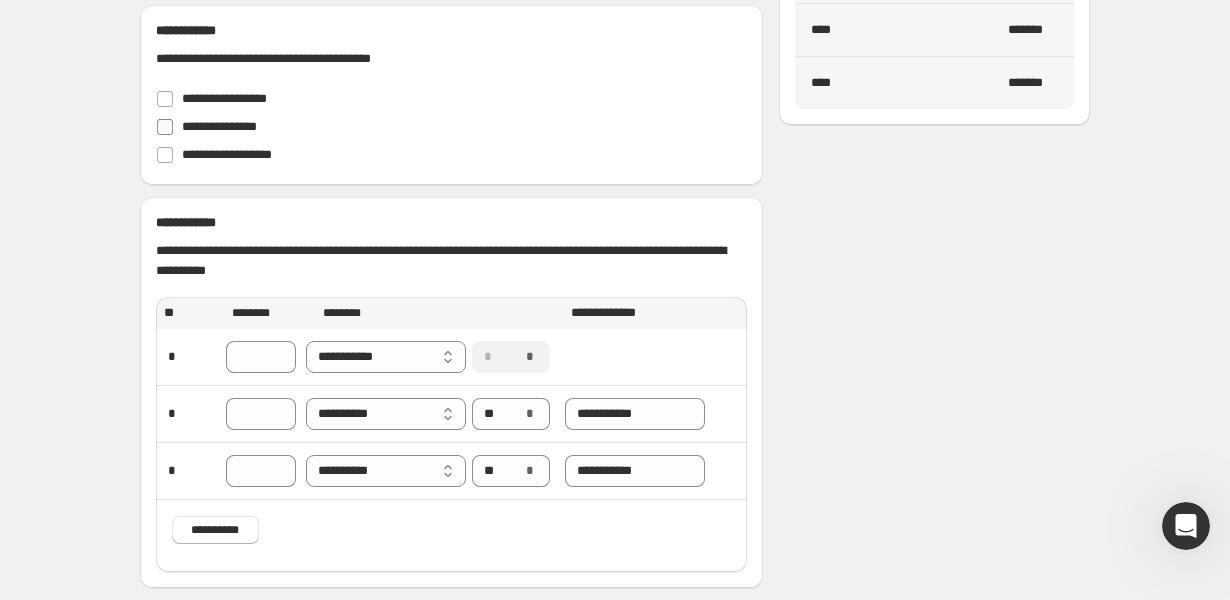 click on "**********" at bounding box center (219, 126) 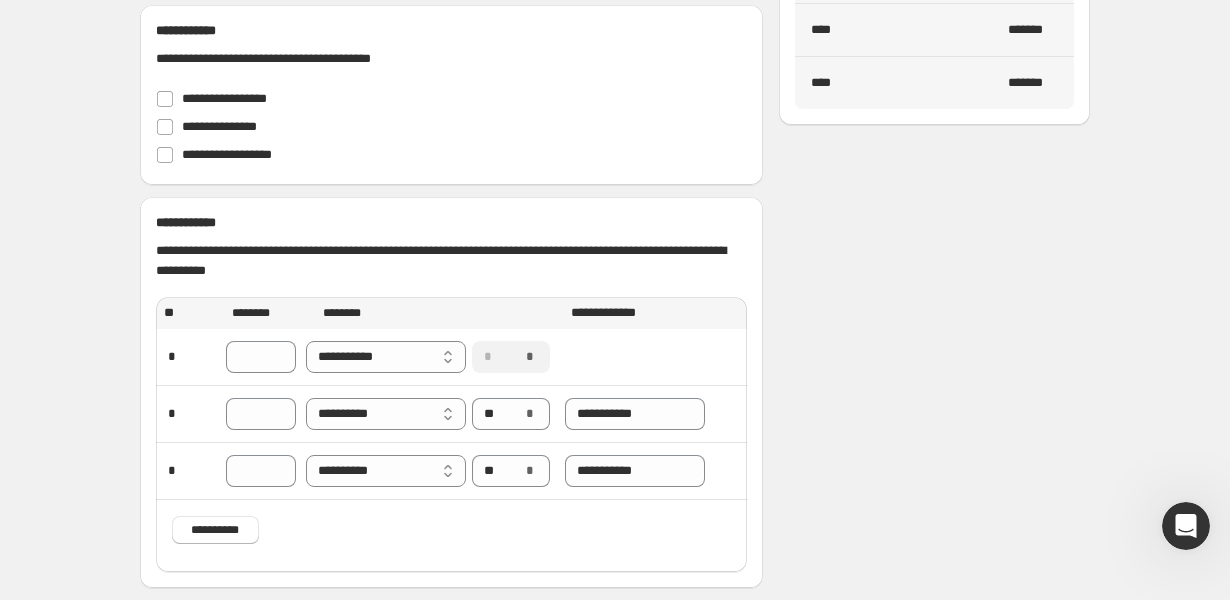 click on "**********" at bounding box center (615, 129) 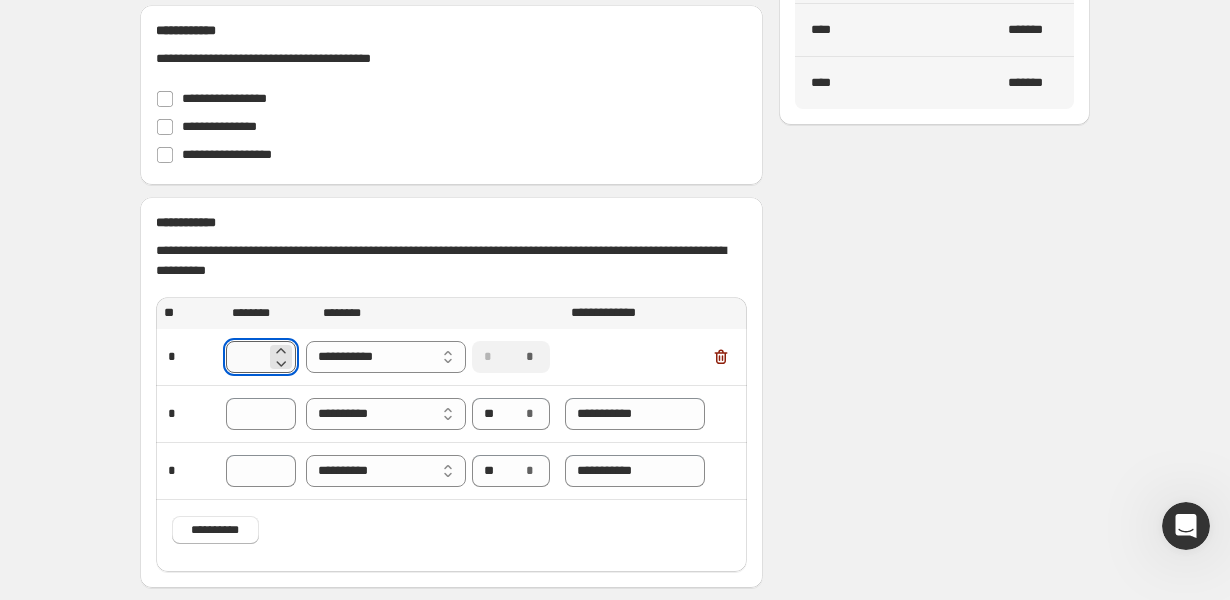 click on "*" at bounding box center (246, 357) 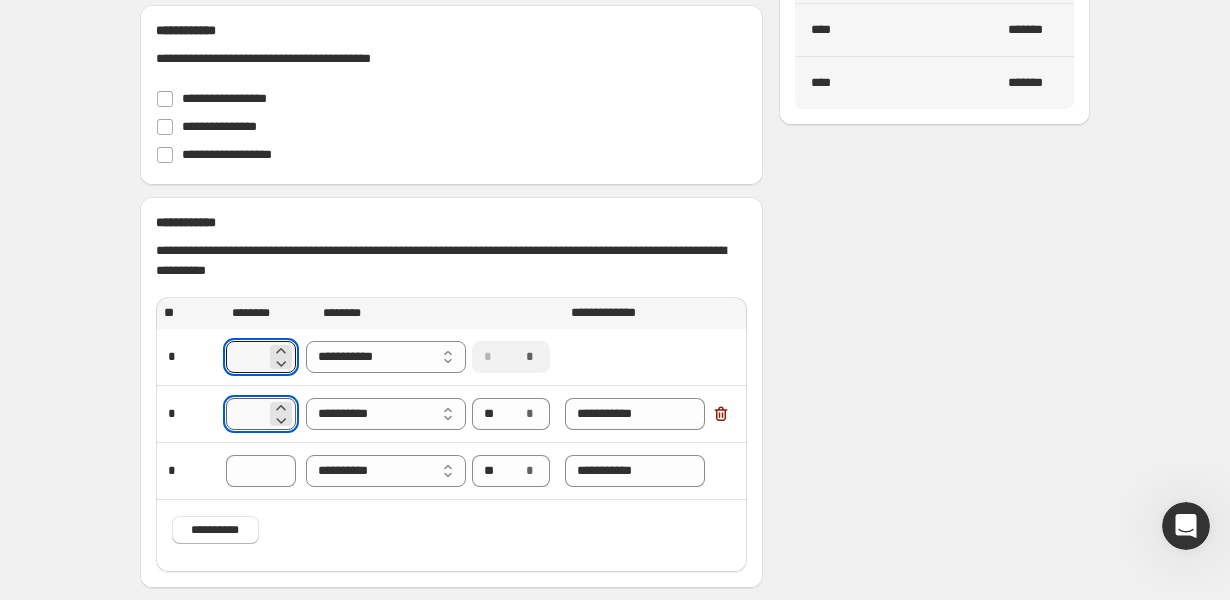 click on "*" at bounding box center (246, 414) 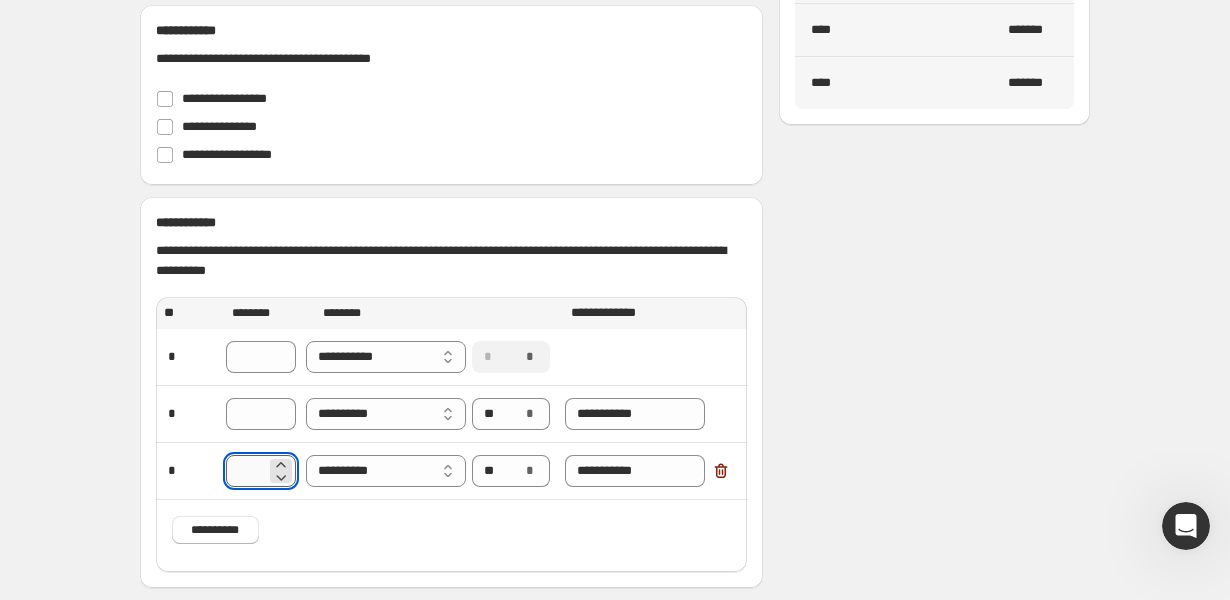 click on "*" at bounding box center [246, 471] 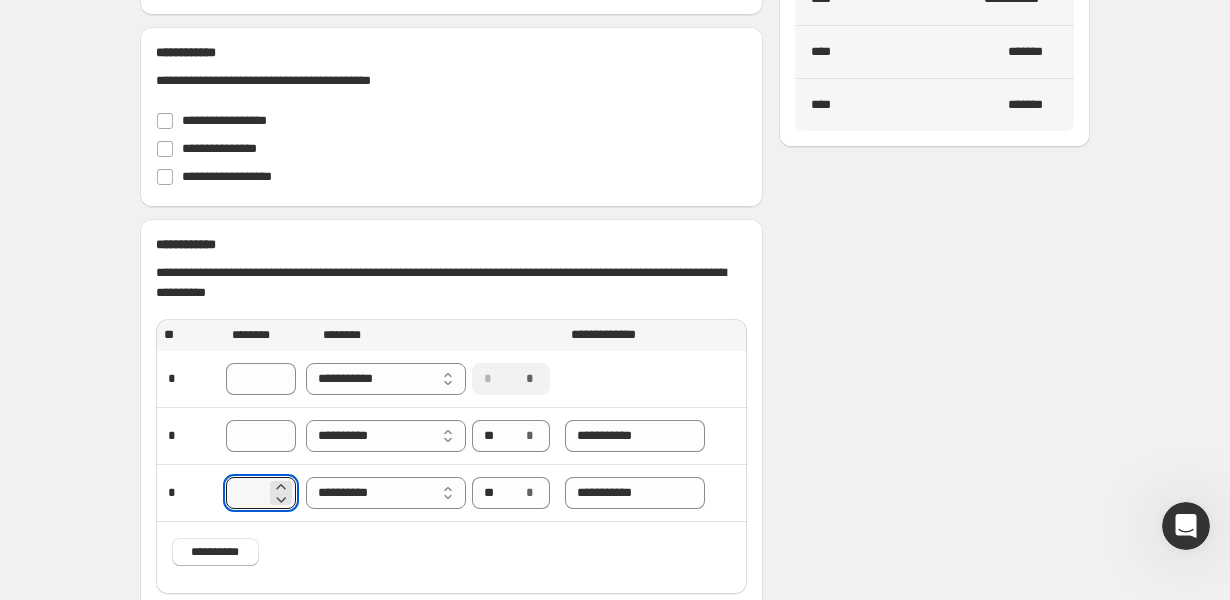 scroll, scrollTop: 341, scrollLeft: 0, axis: vertical 